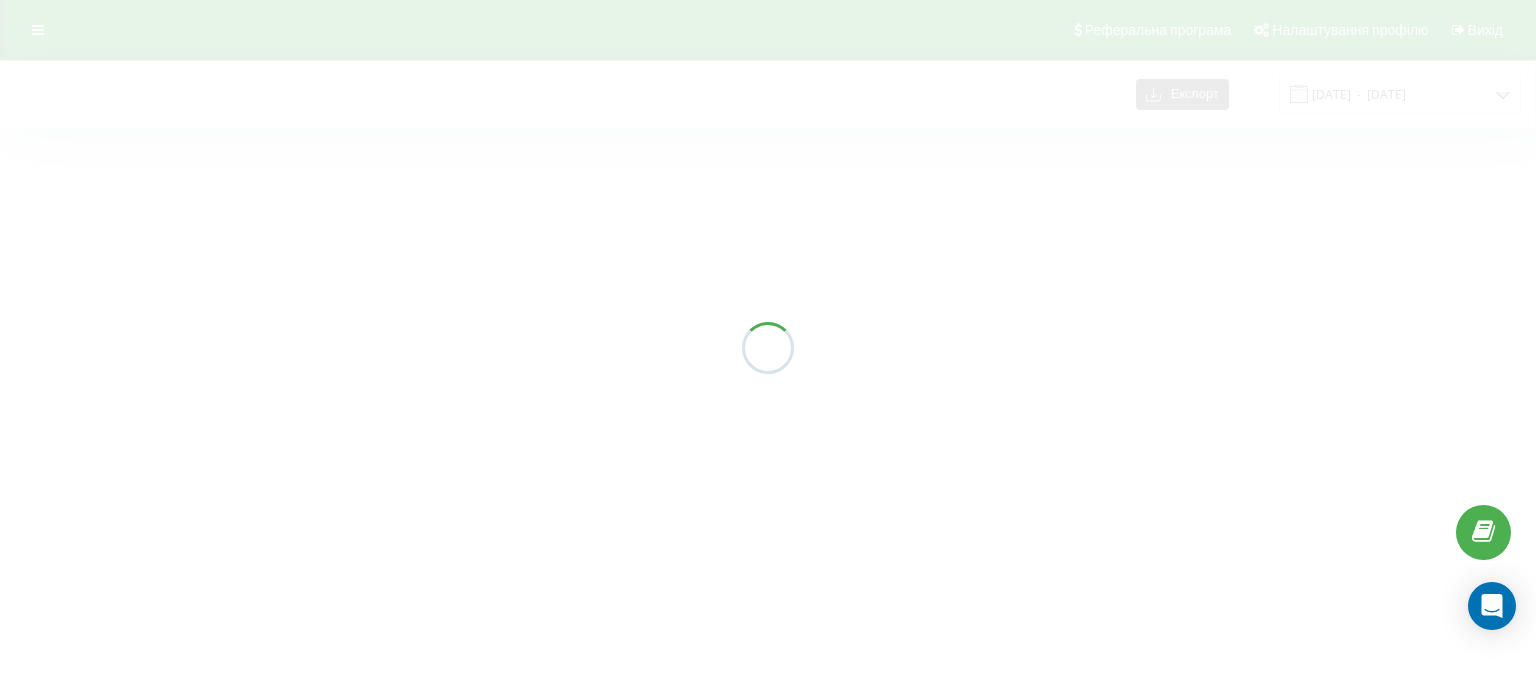 scroll, scrollTop: 0, scrollLeft: 0, axis: both 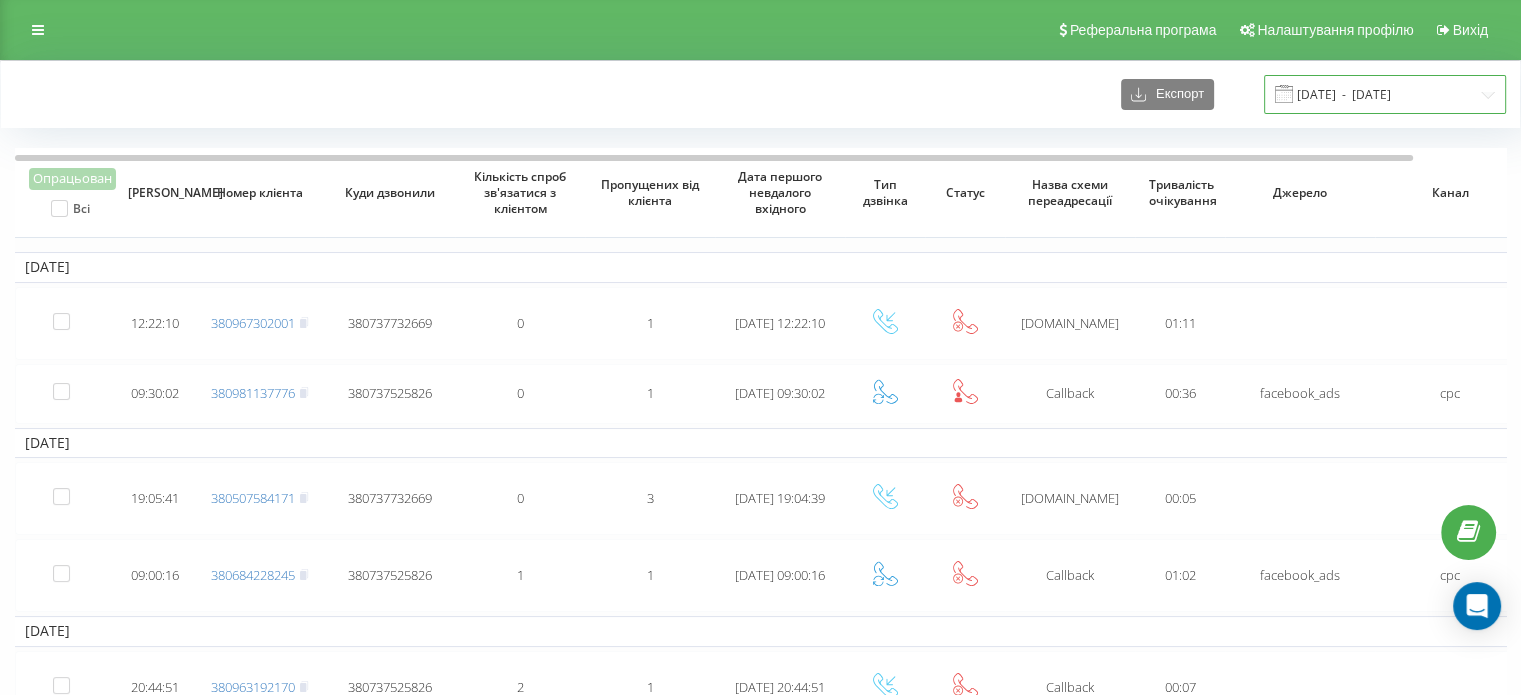 click on "01.07.2024  -  01.08.2024" at bounding box center (1385, 94) 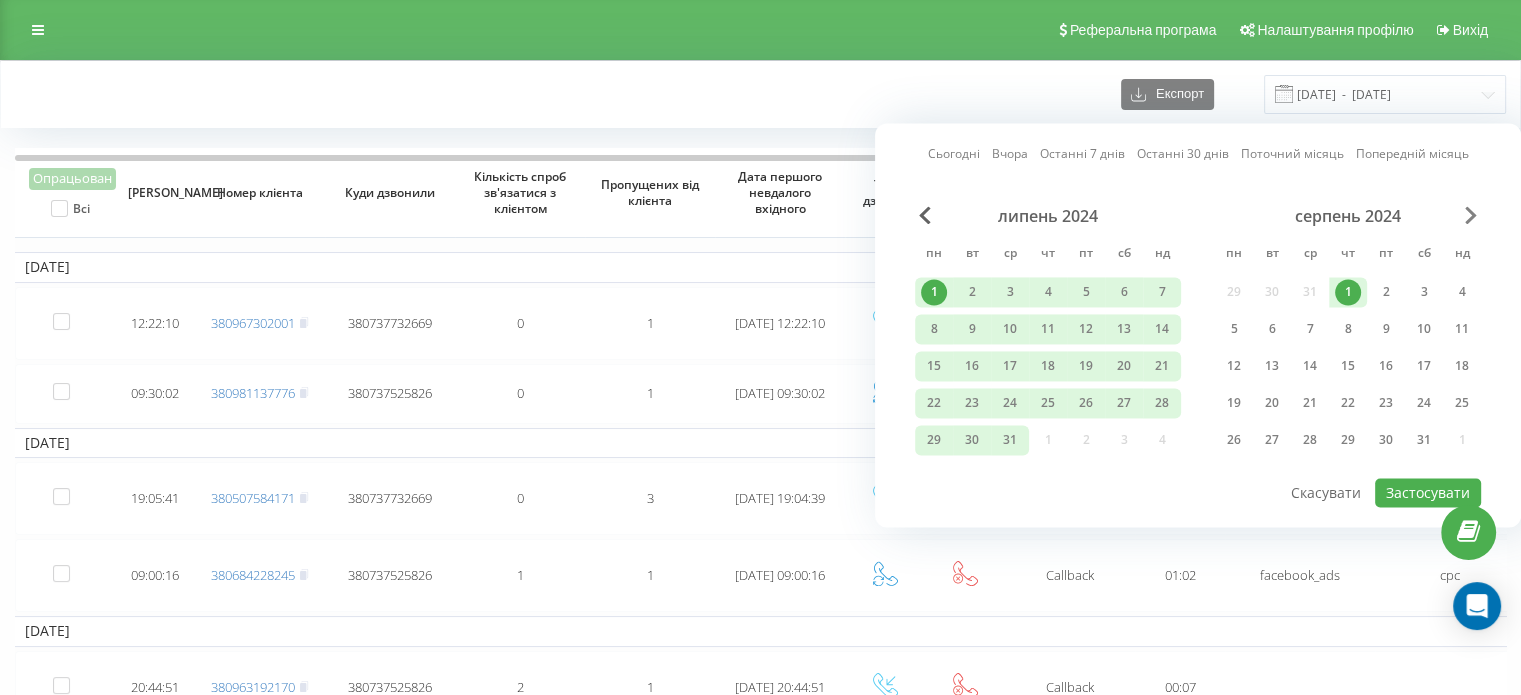 click at bounding box center (1471, 215) 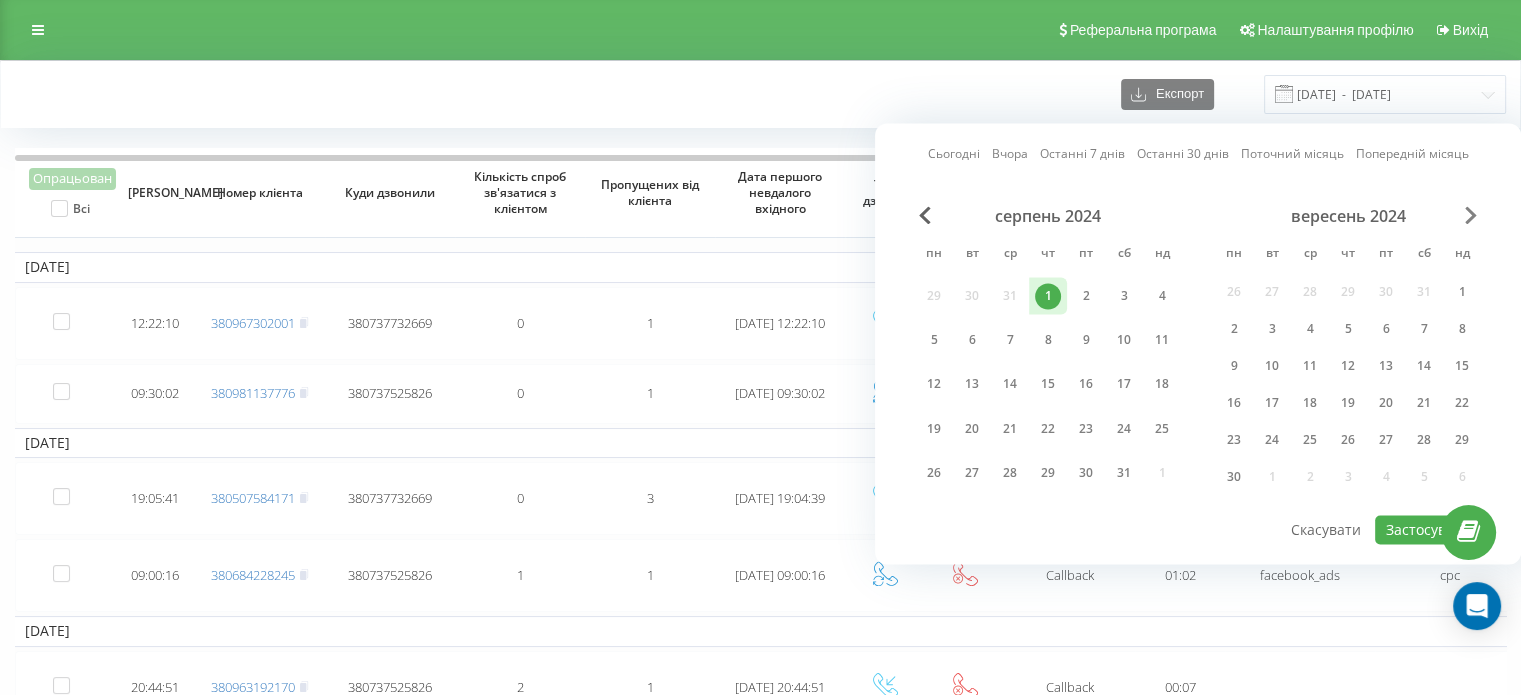 click at bounding box center (1471, 215) 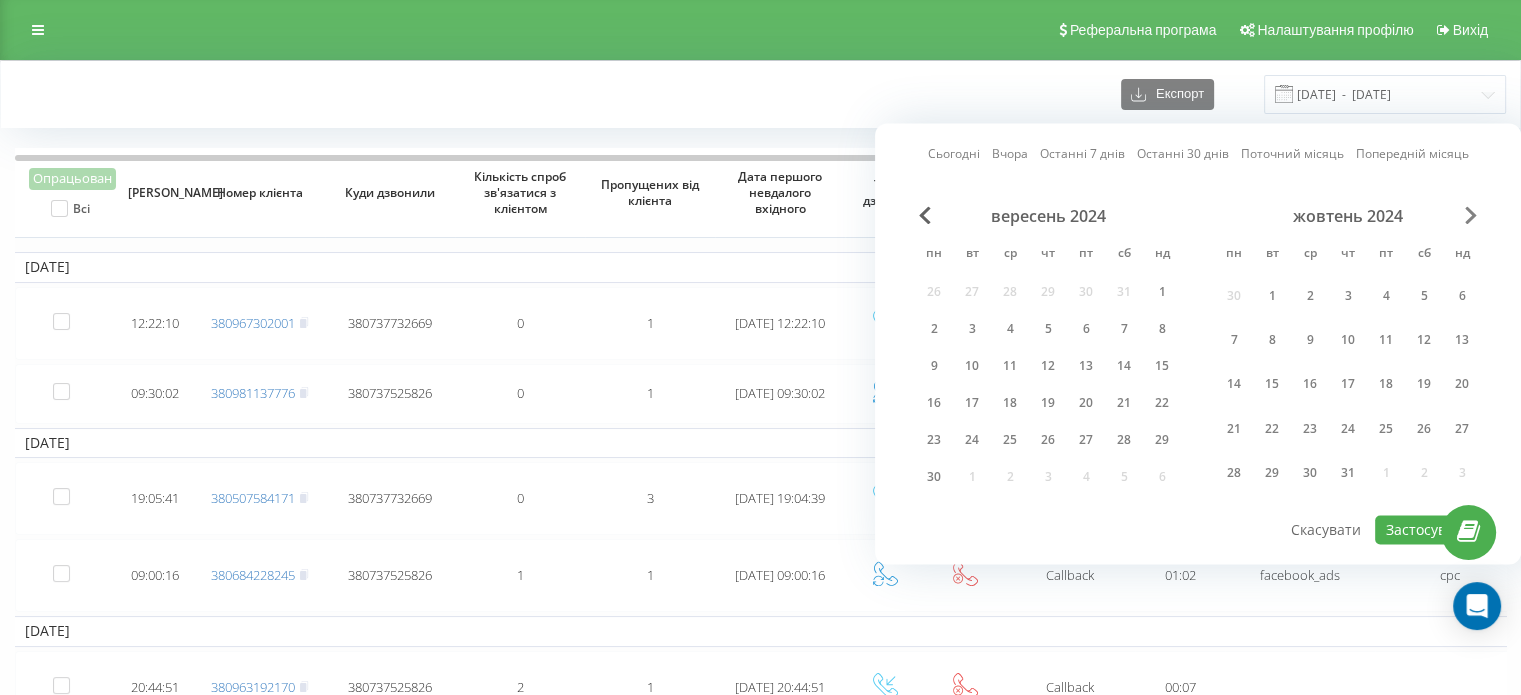 click at bounding box center [1471, 215] 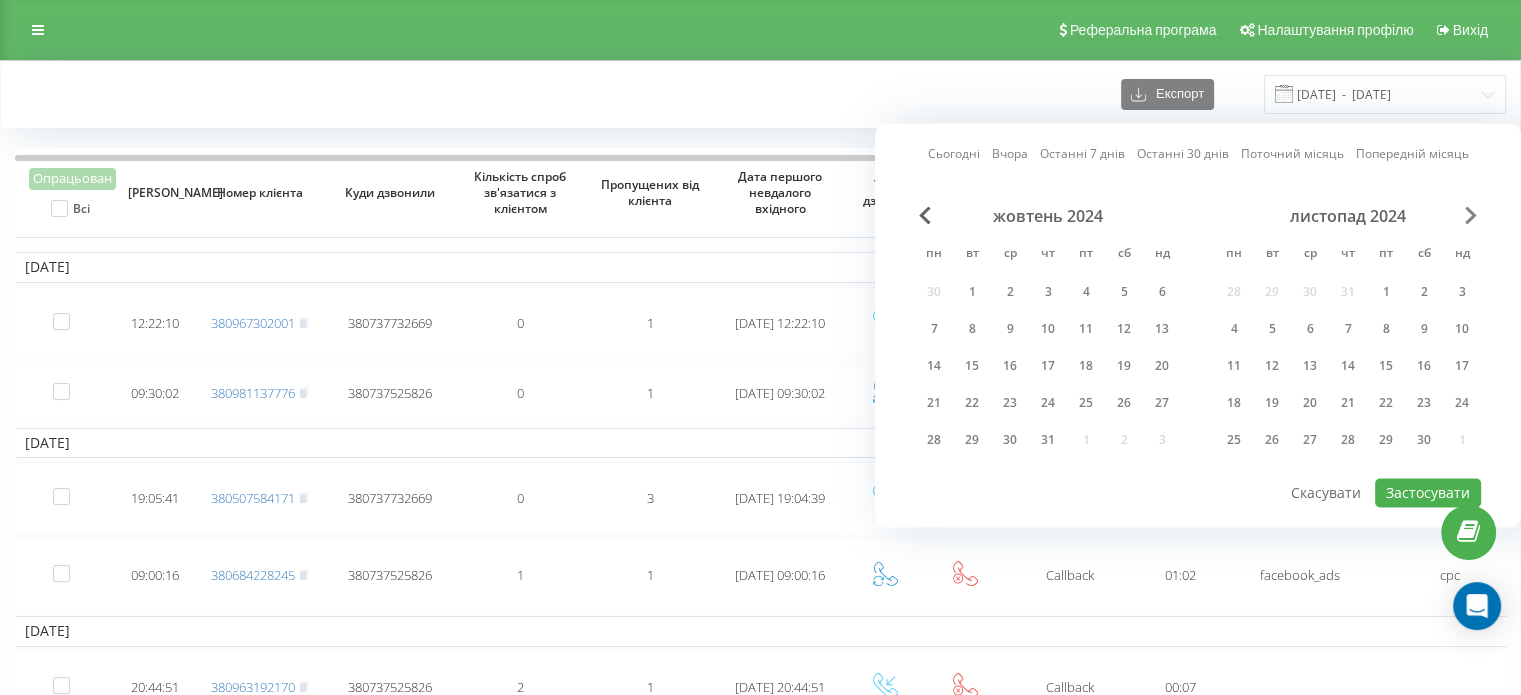 click at bounding box center (1471, 215) 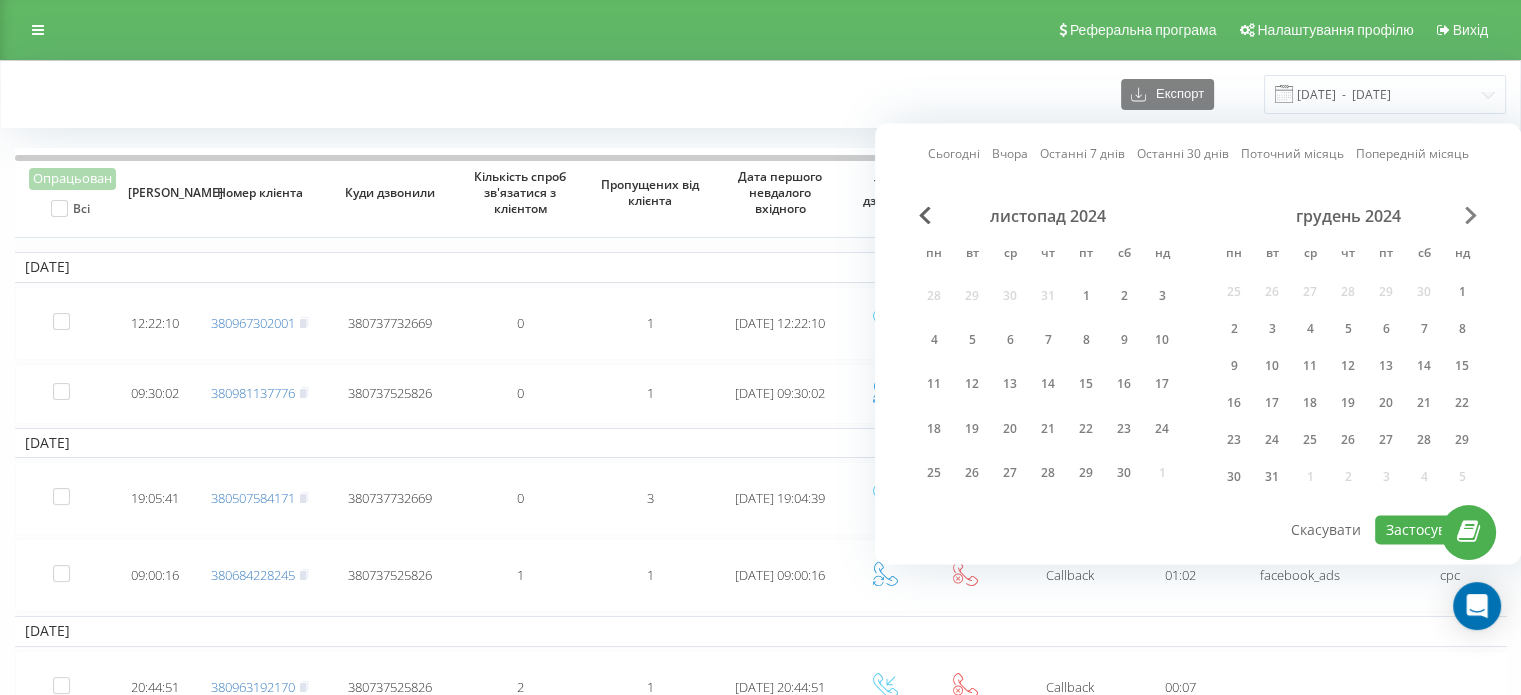 click at bounding box center [1471, 215] 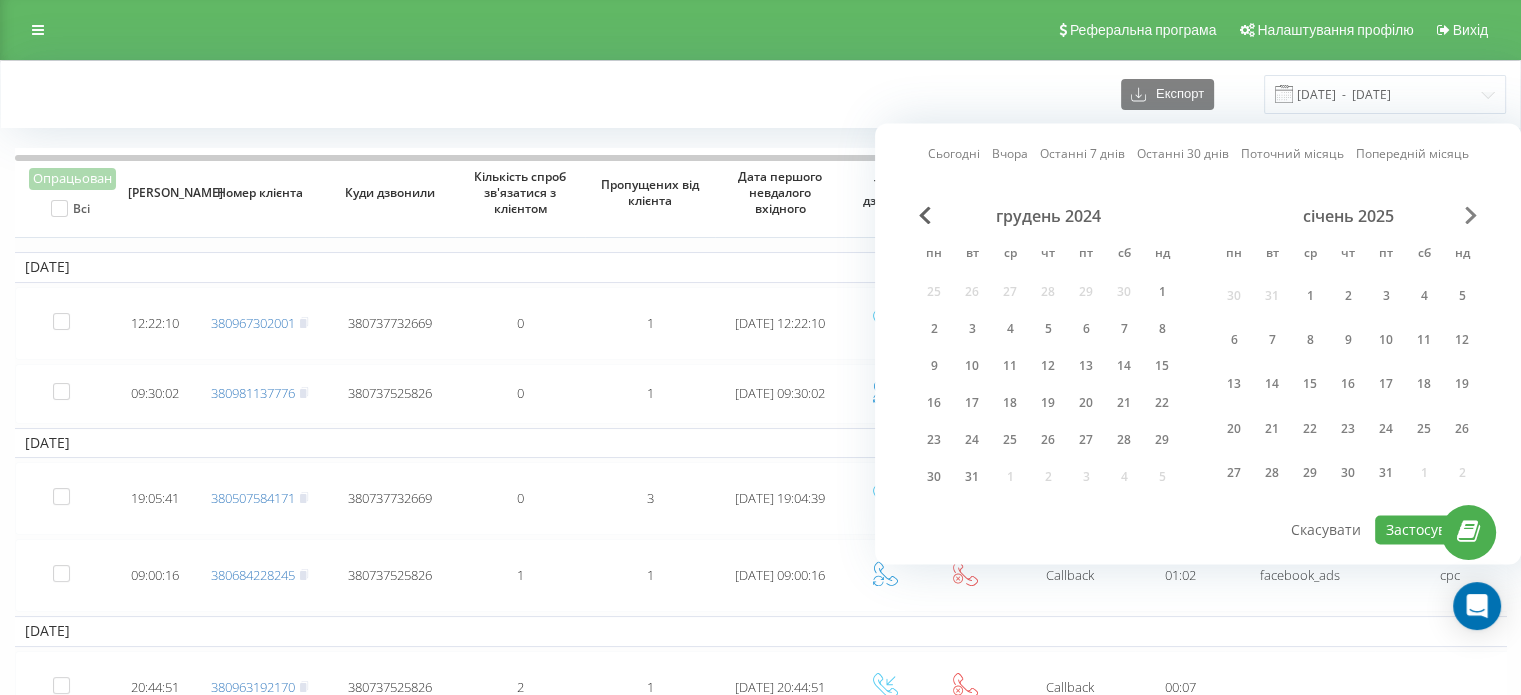 click at bounding box center [1471, 215] 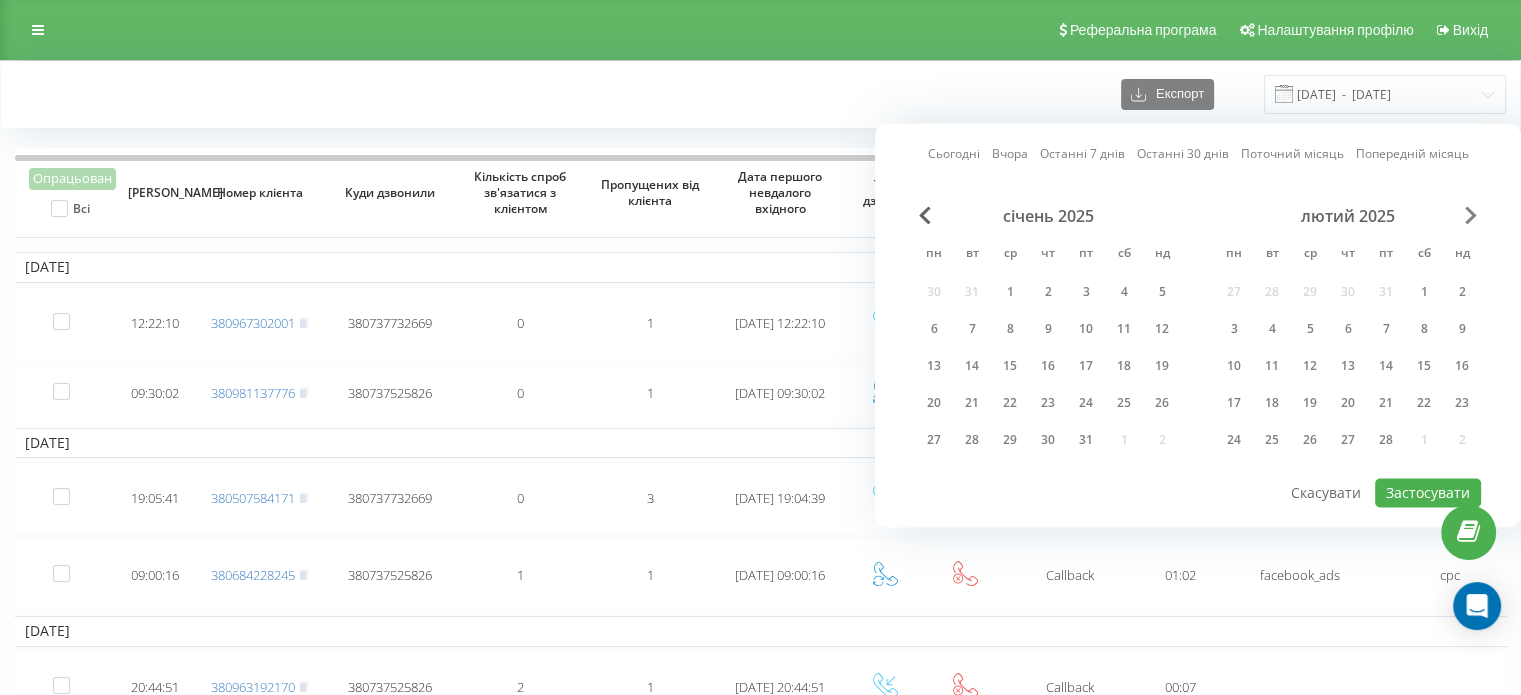 click at bounding box center (1471, 215) 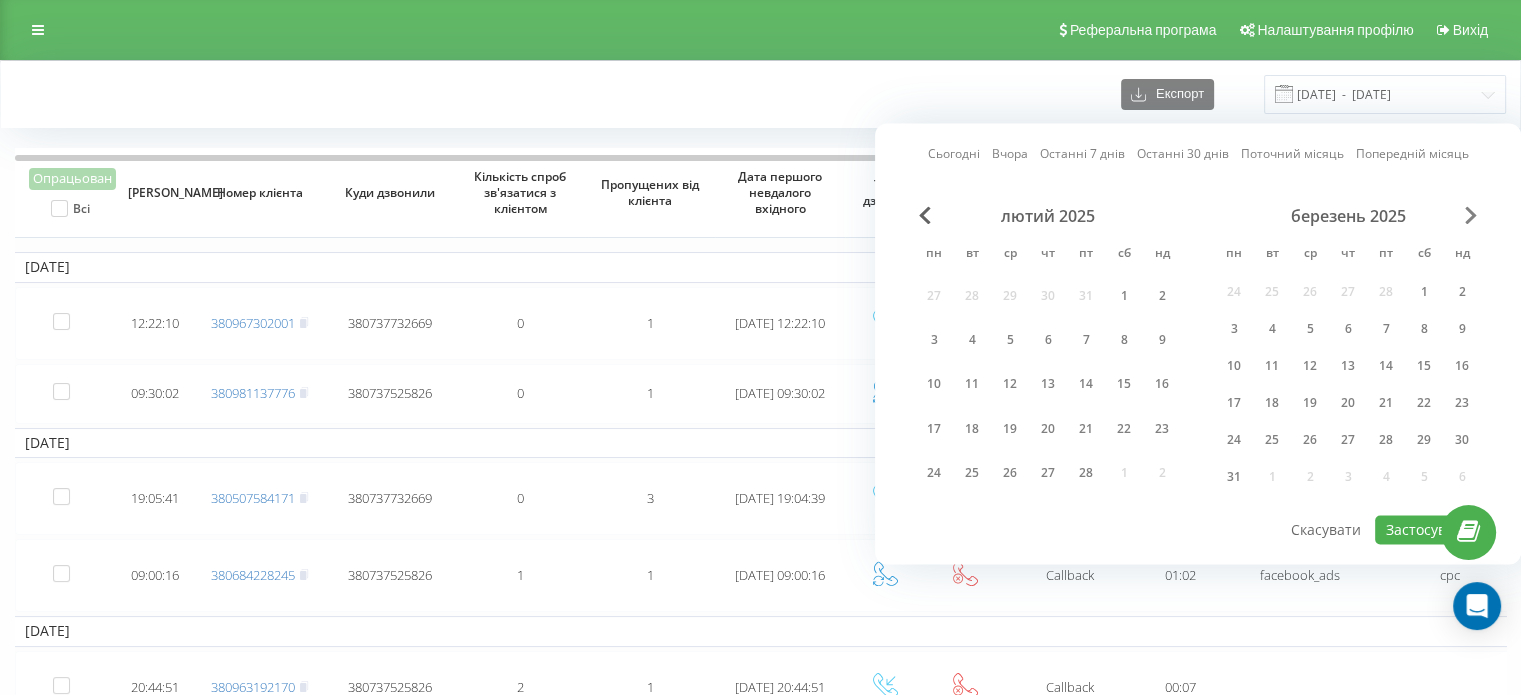 click at bounding box center (1471, 215) 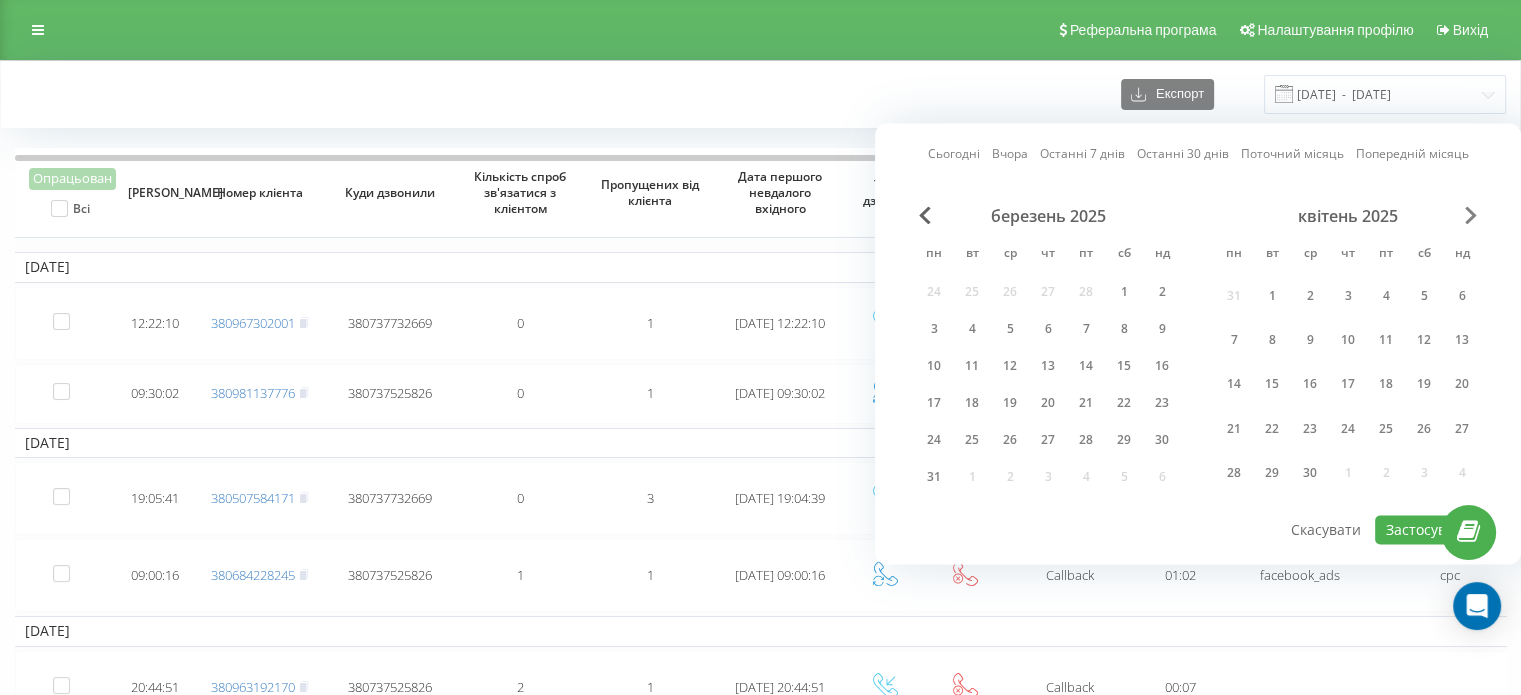 click at bounding box center (1471, 215) 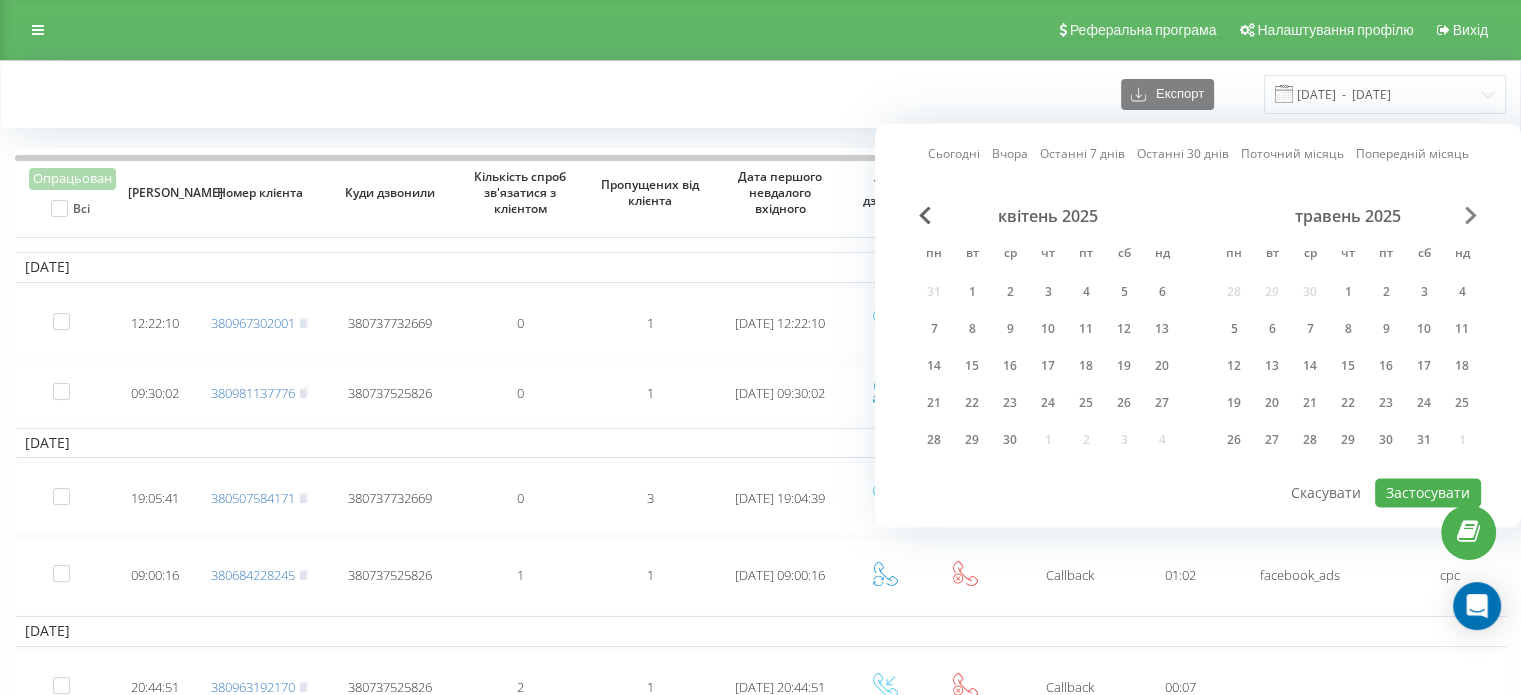 click at bounding box center (1471, 215) 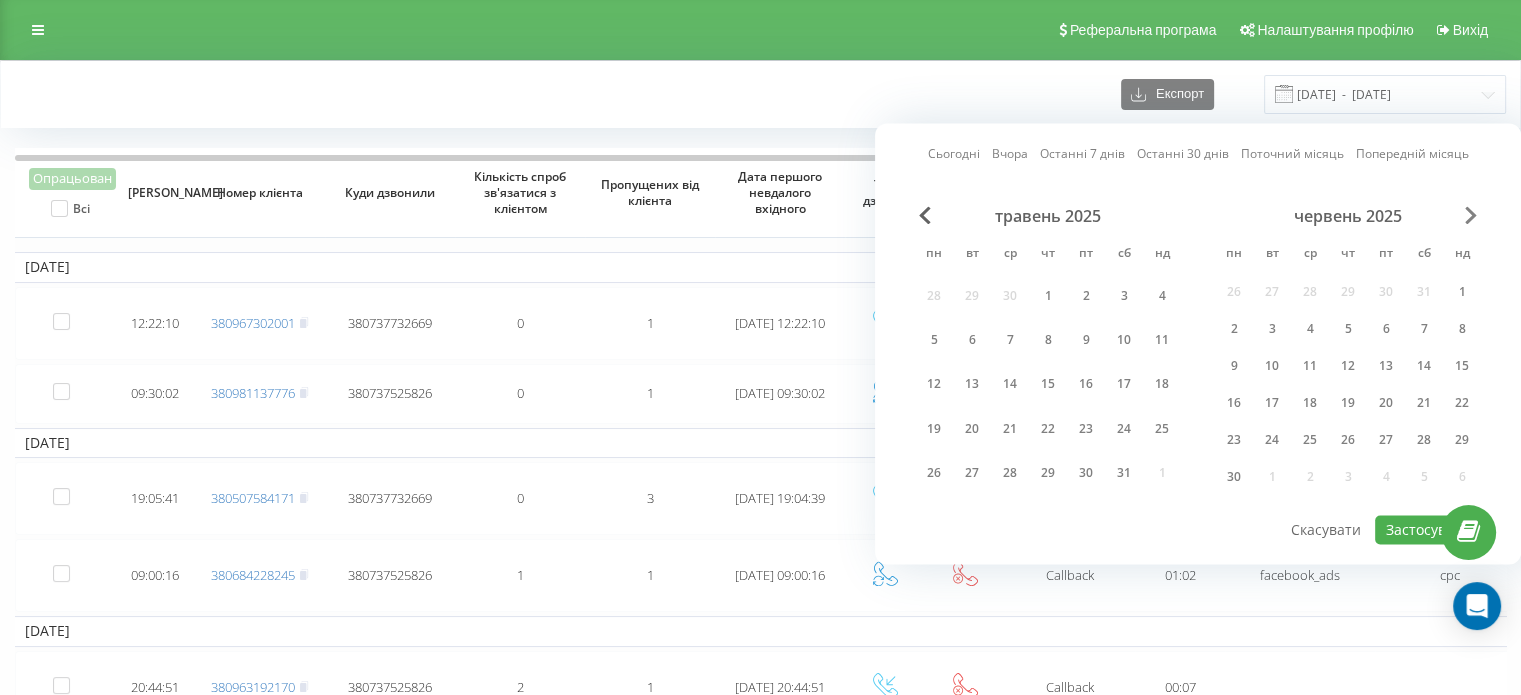 click at bounding box center (1471, 215) 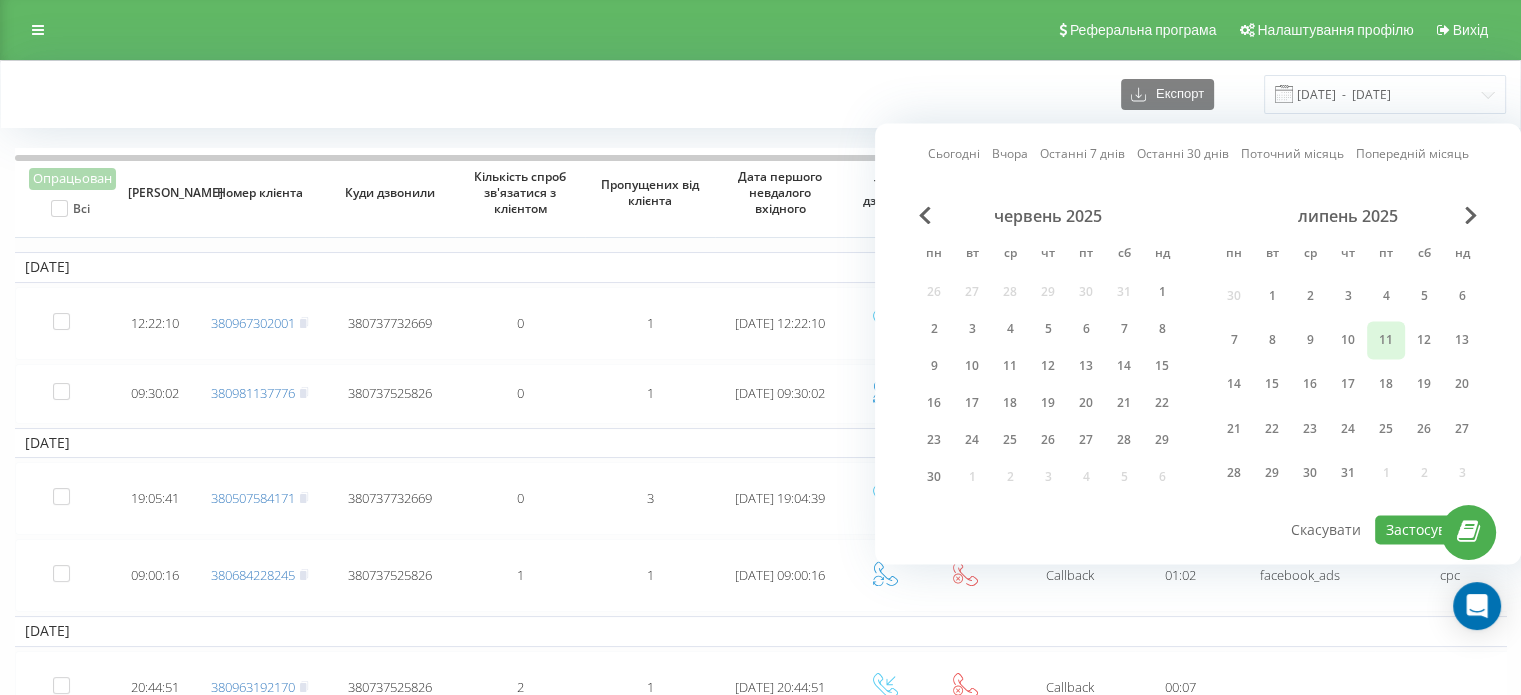 click on "11" at bounding box center (1386, 340) 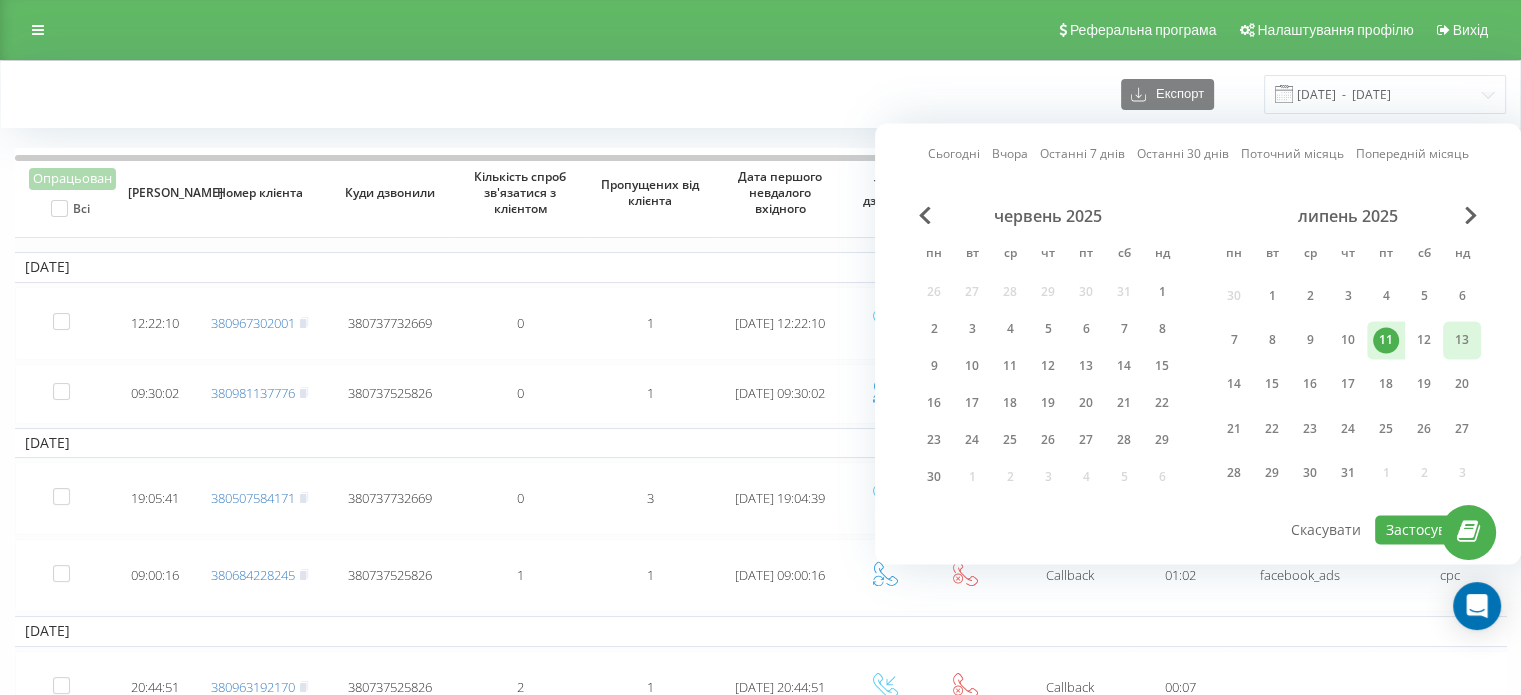 click on "13" at bounding box center [1462, 340] 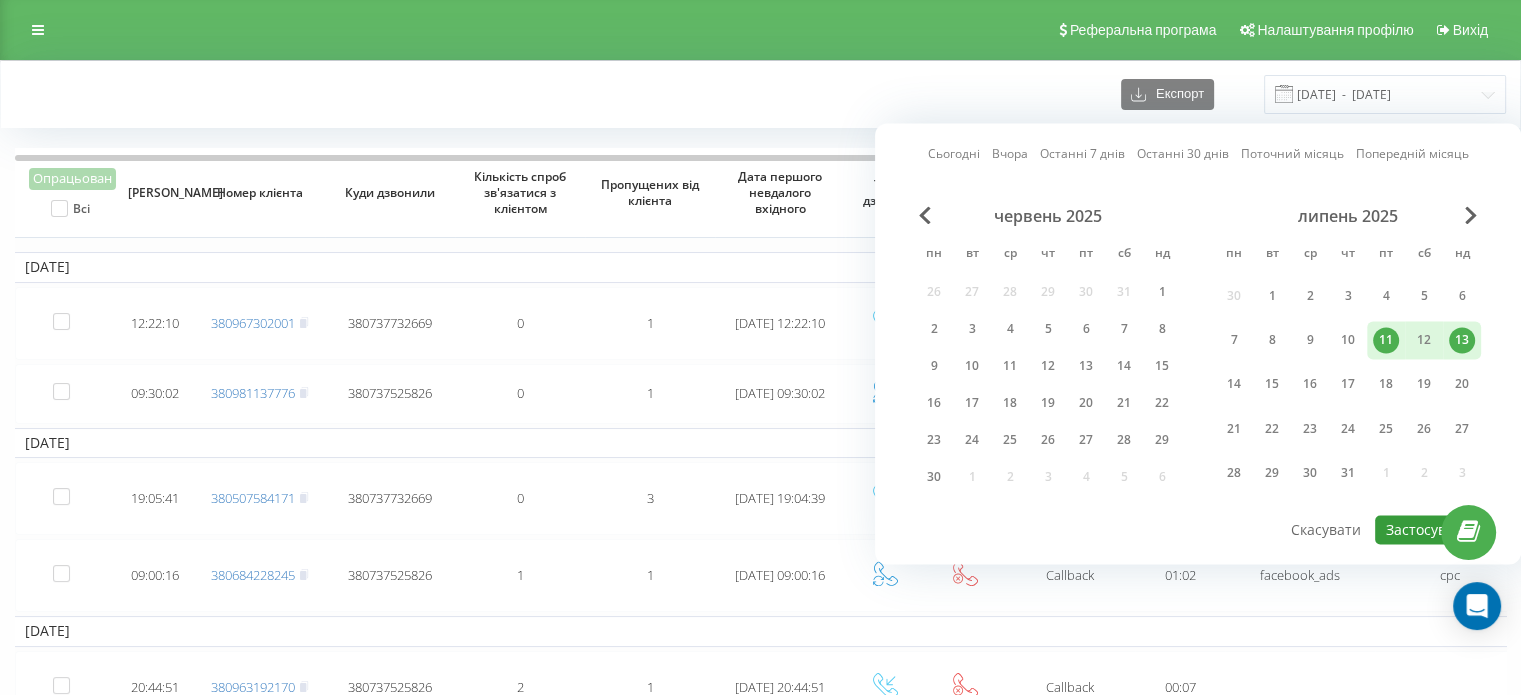 click on "Застосувати" at bounding box center (1428, 529) 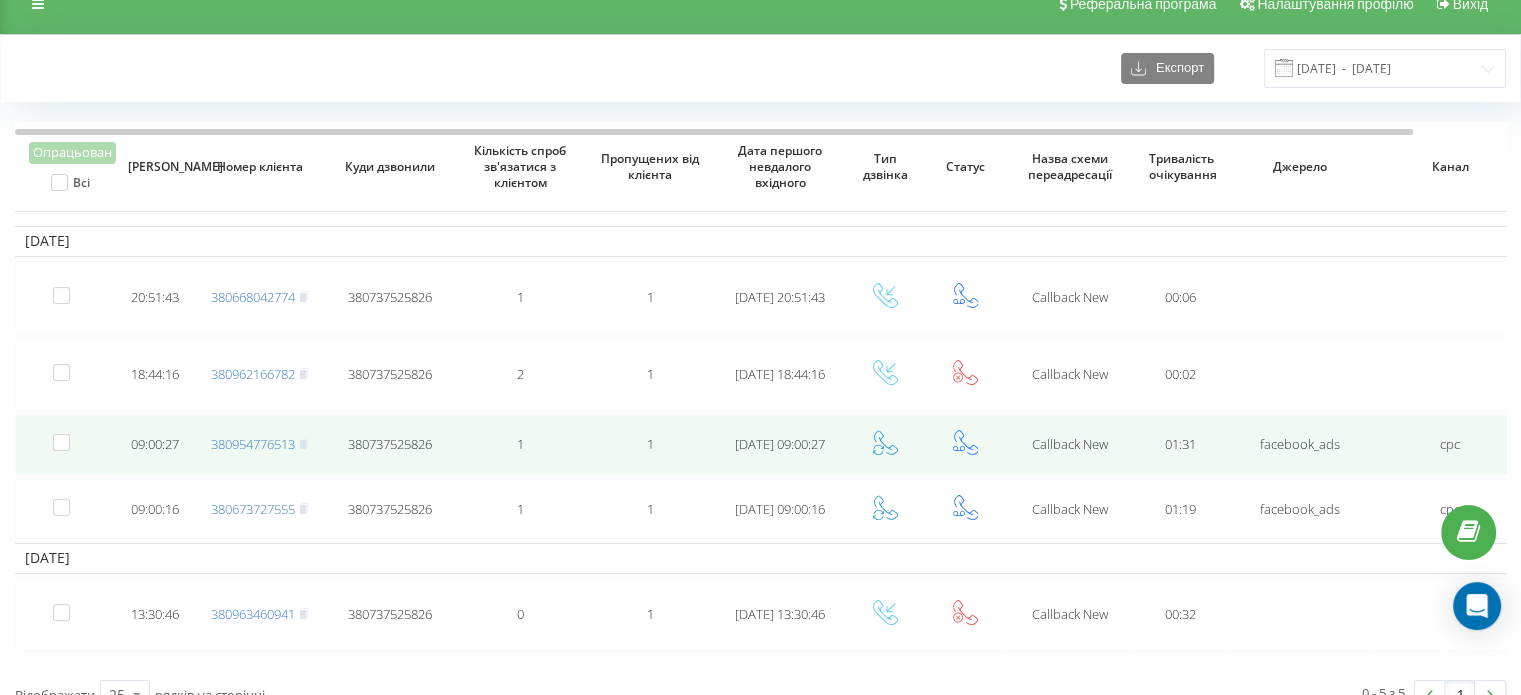 scroll, scrollTop: 0, scrollLeft: 0, axis: both 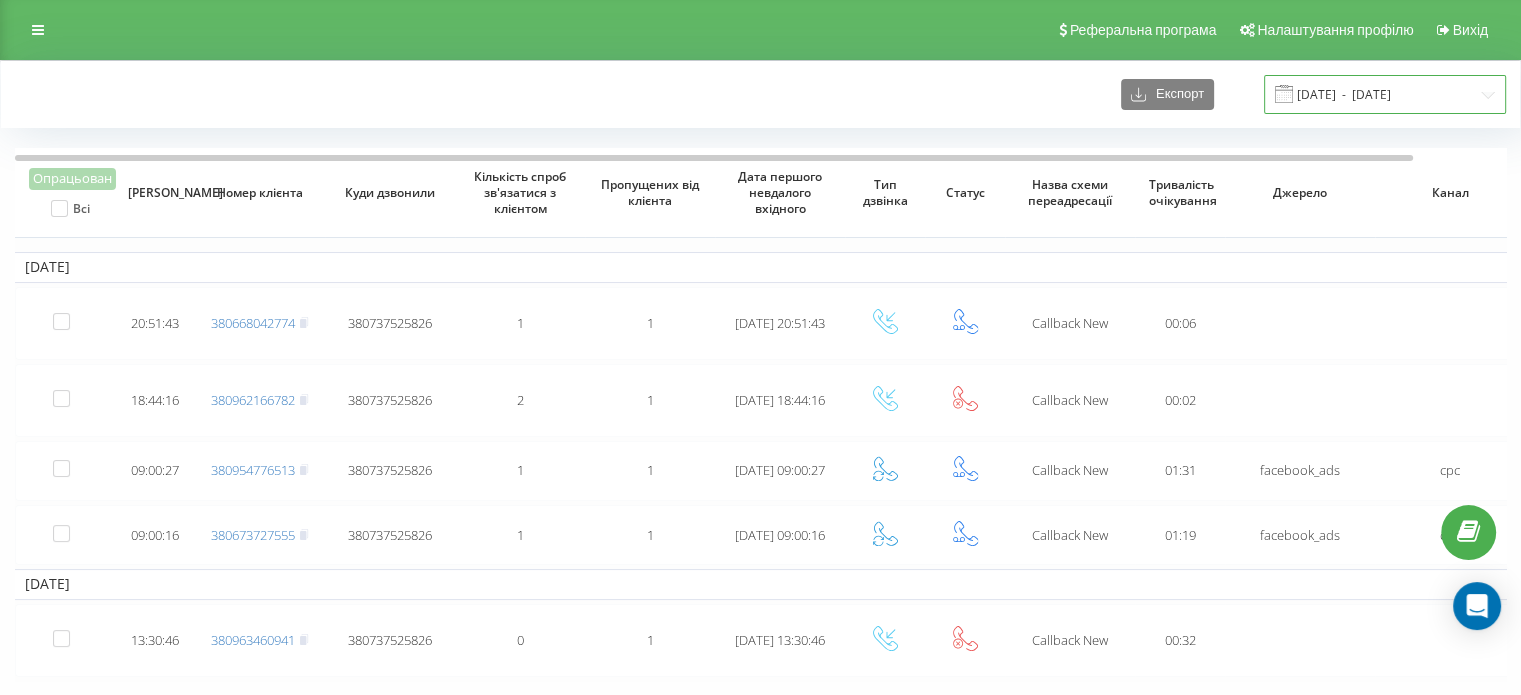 click on "11.07.2025  -  13.07.2025" at bounding box center (1385, 94) 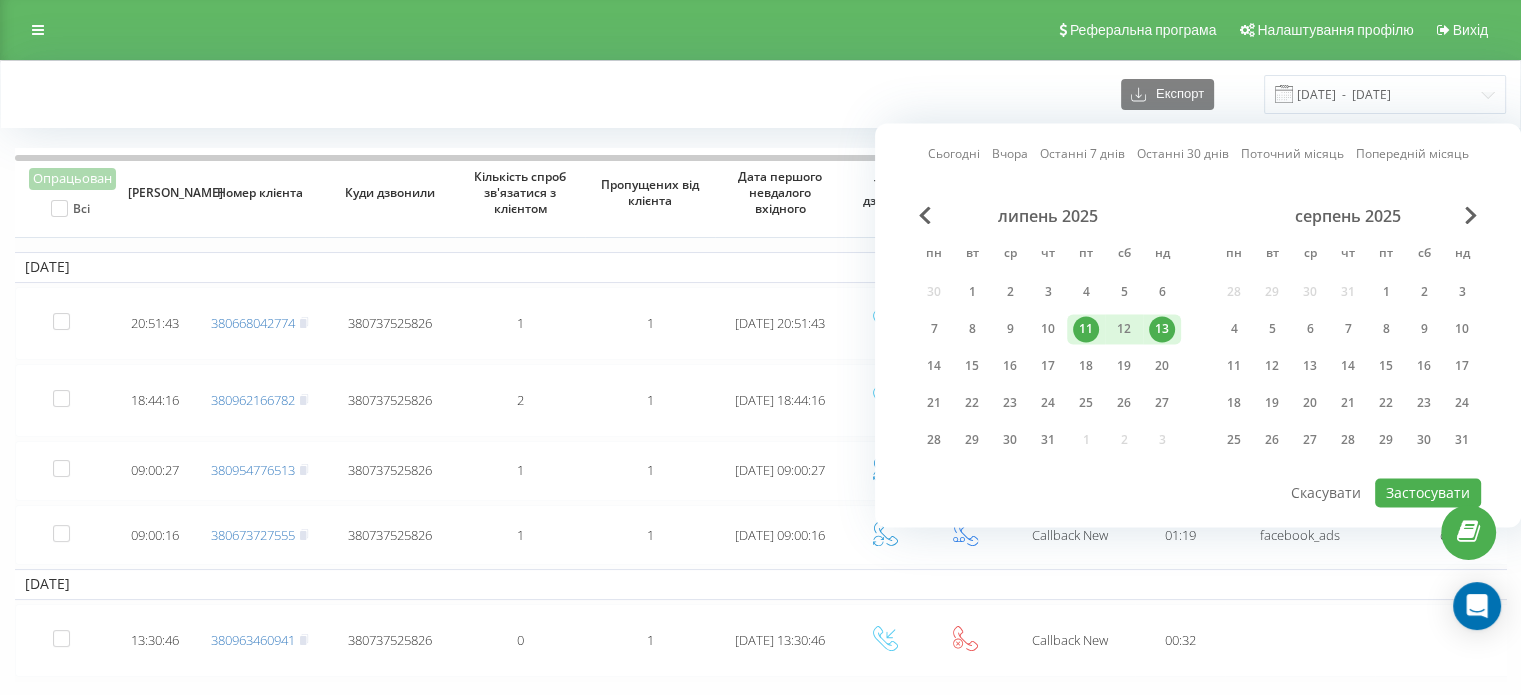 click on "13" at bounding box center (1162, 329) 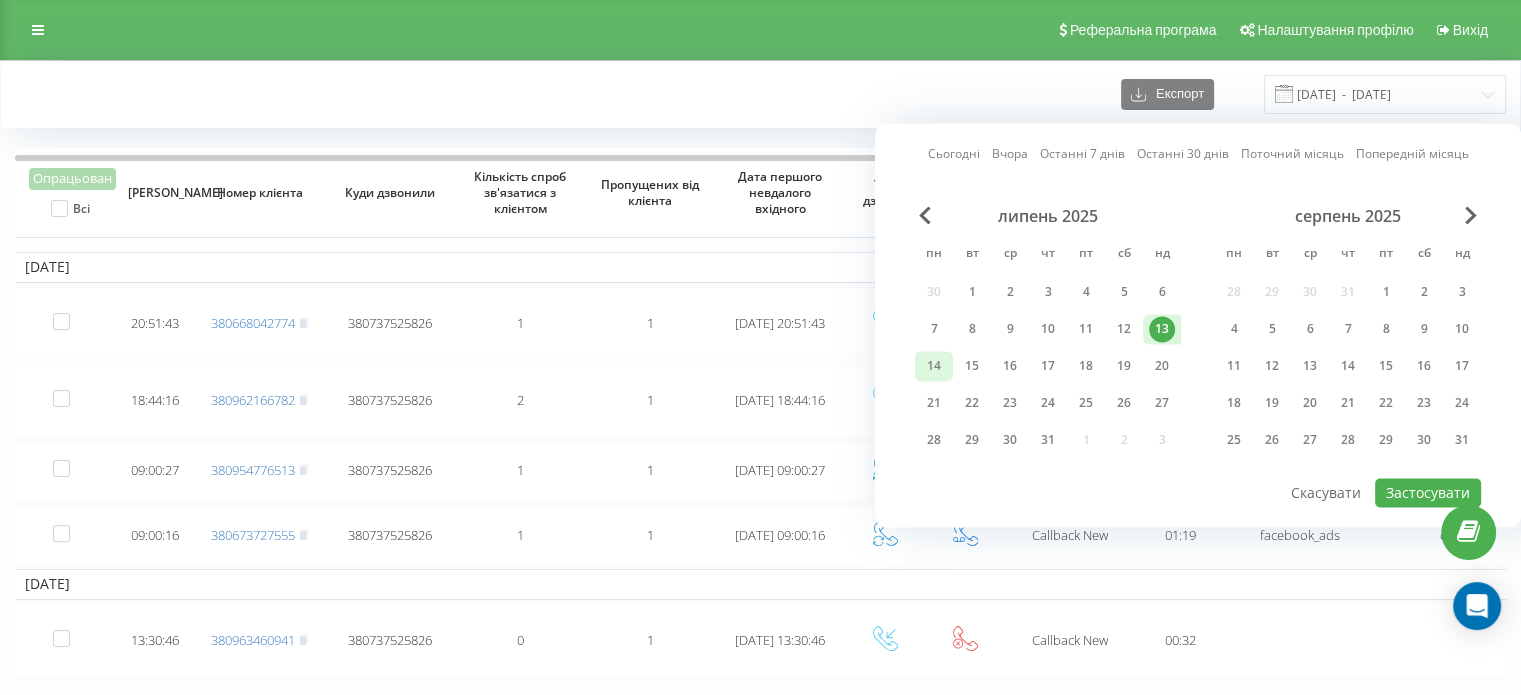 click on "14" at bounding box center (934, 366) 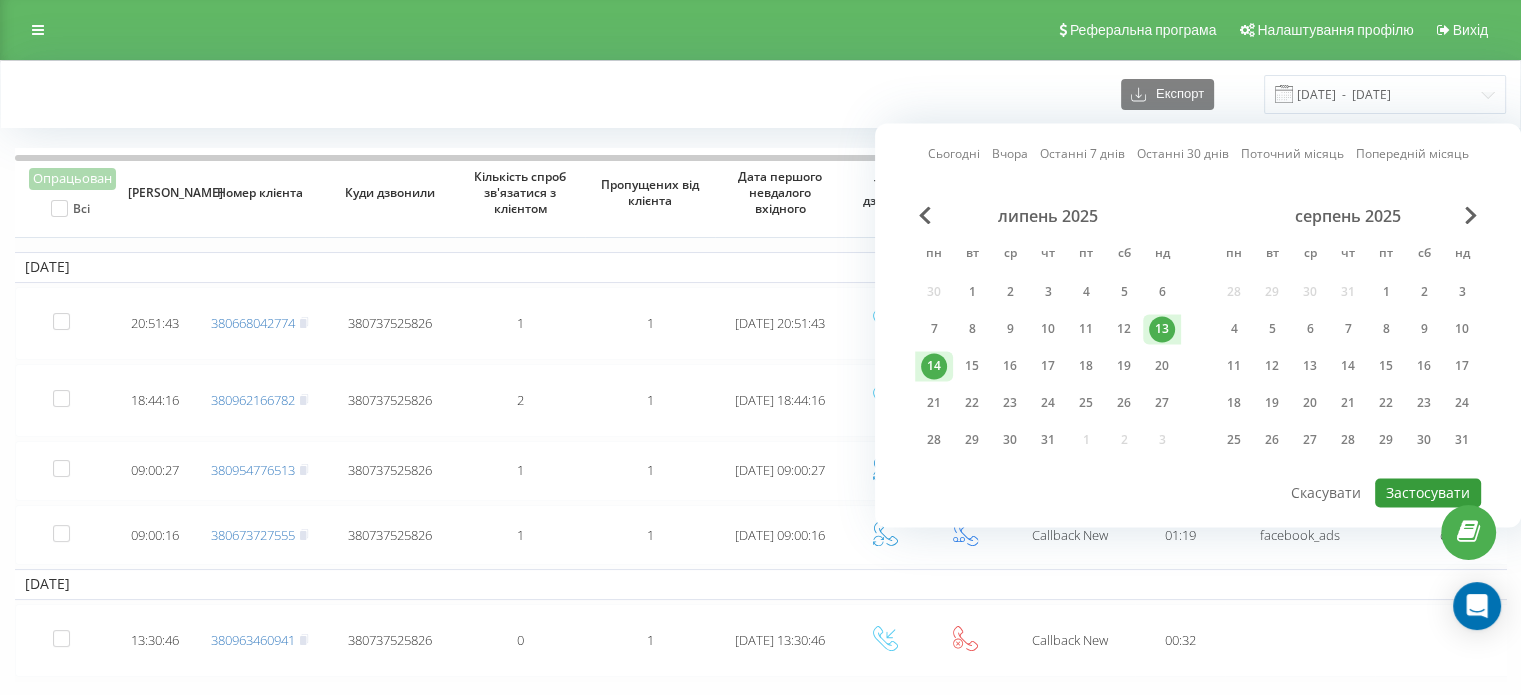 click on "Застосувати" at bounding box center [1428, 492] 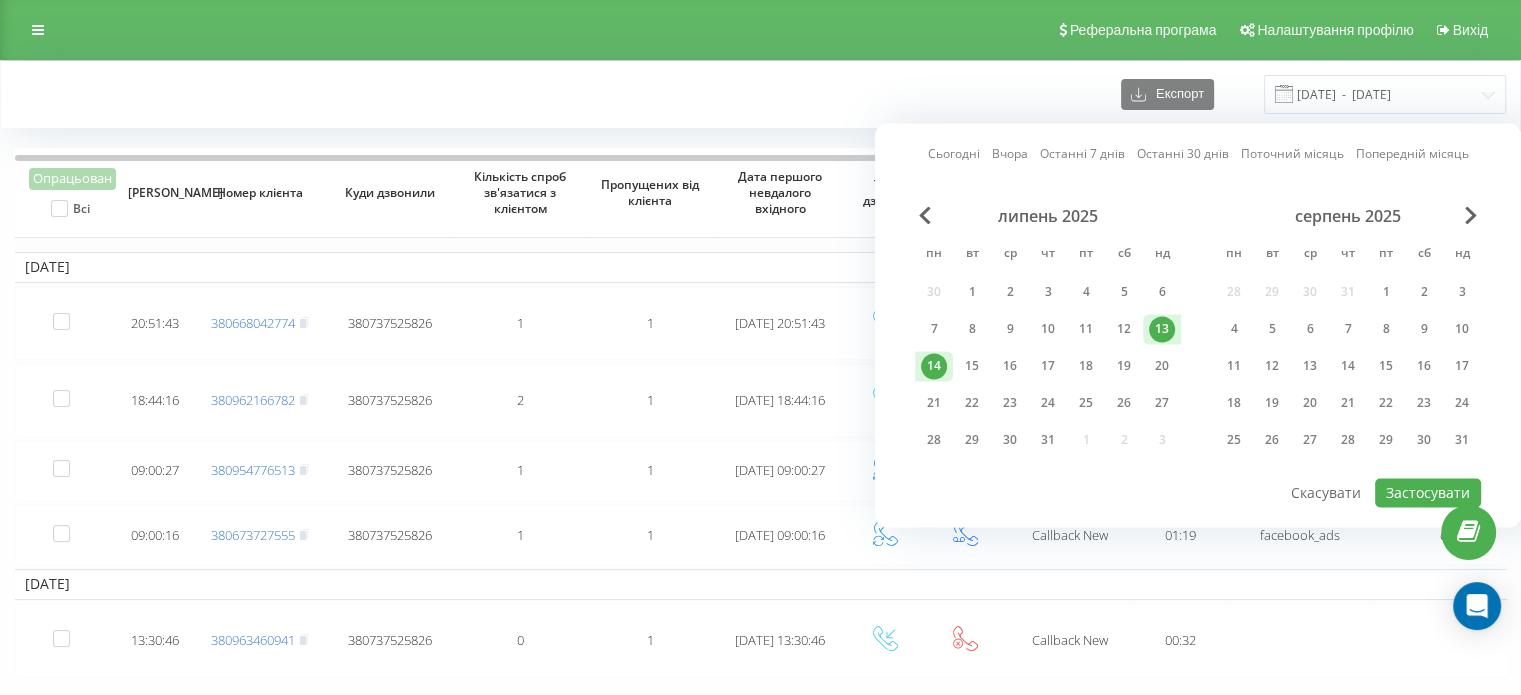 type on "[DATE]  -  [DATE]" 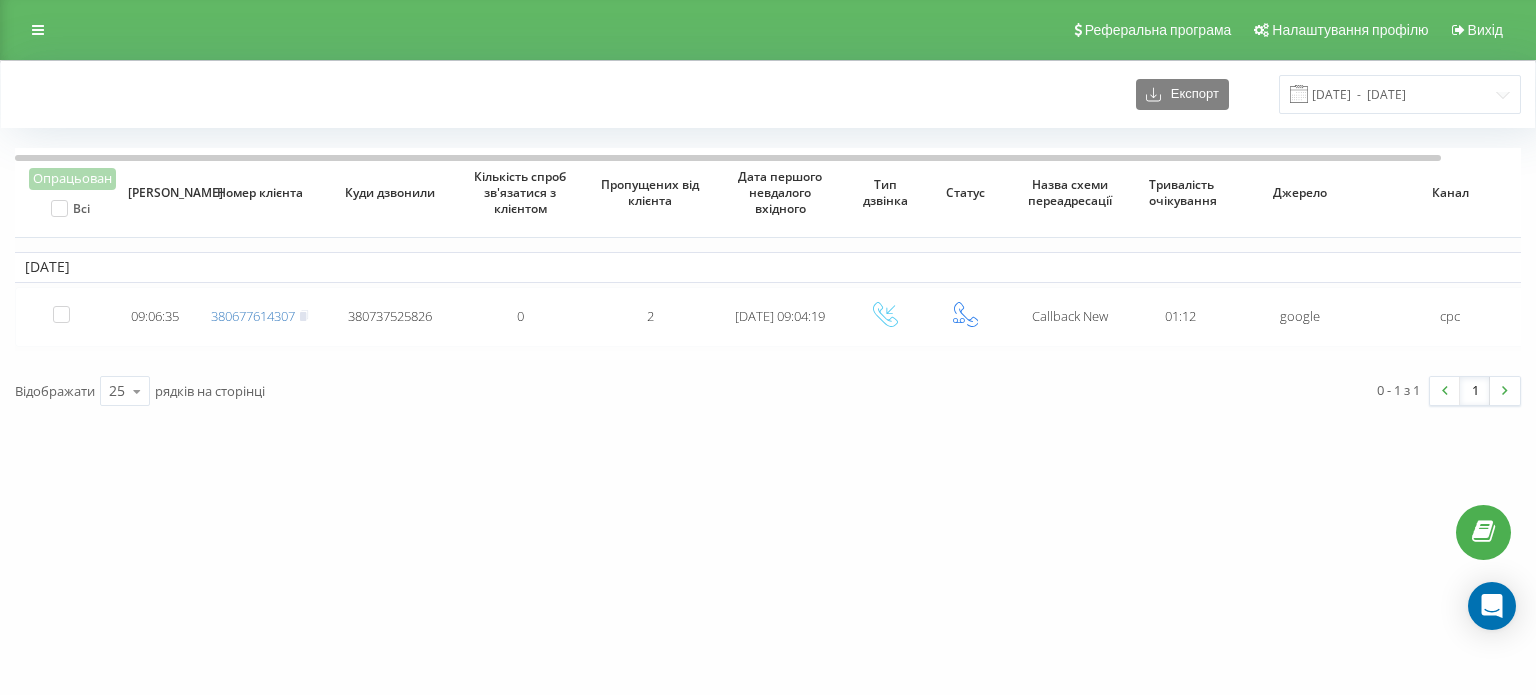 scroll, scrollTop: 0, scrollLeft: 0, axis: both 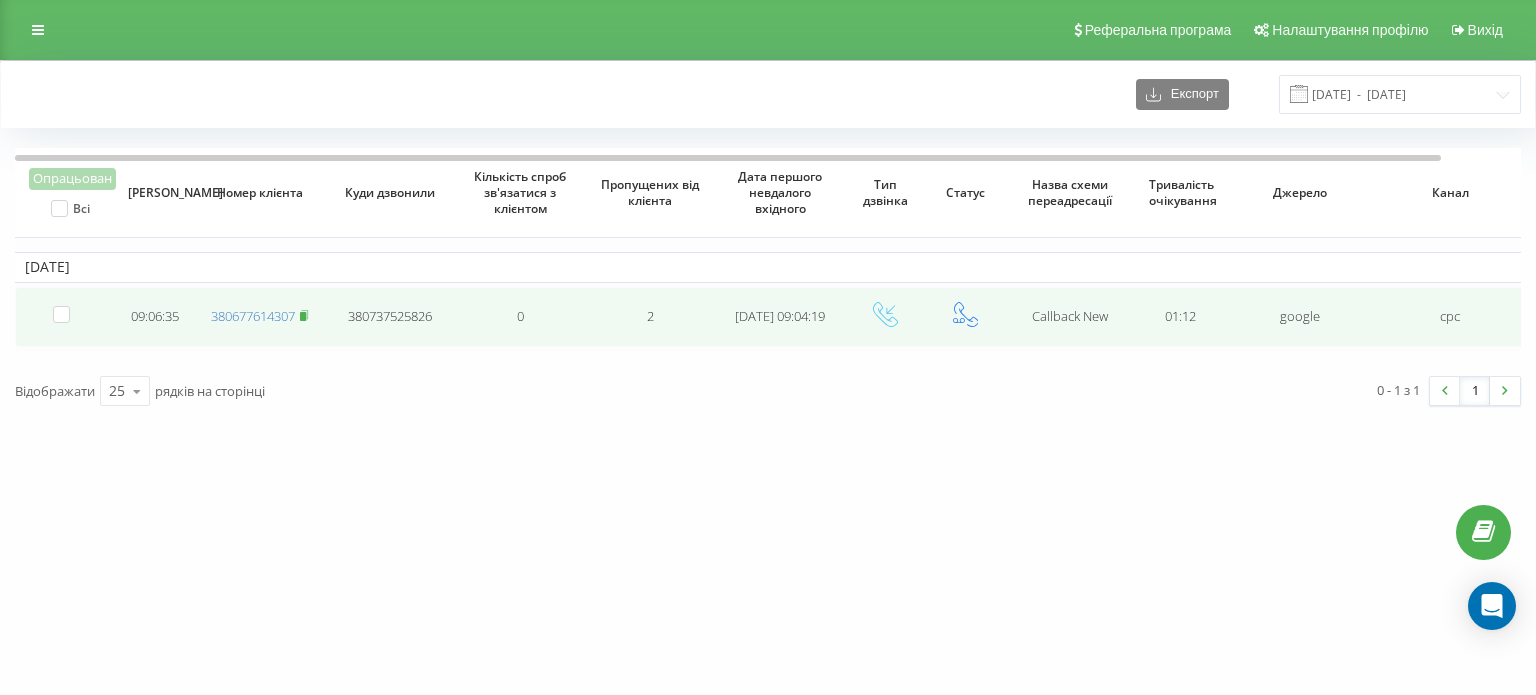 click at bounding box center [304, 316] 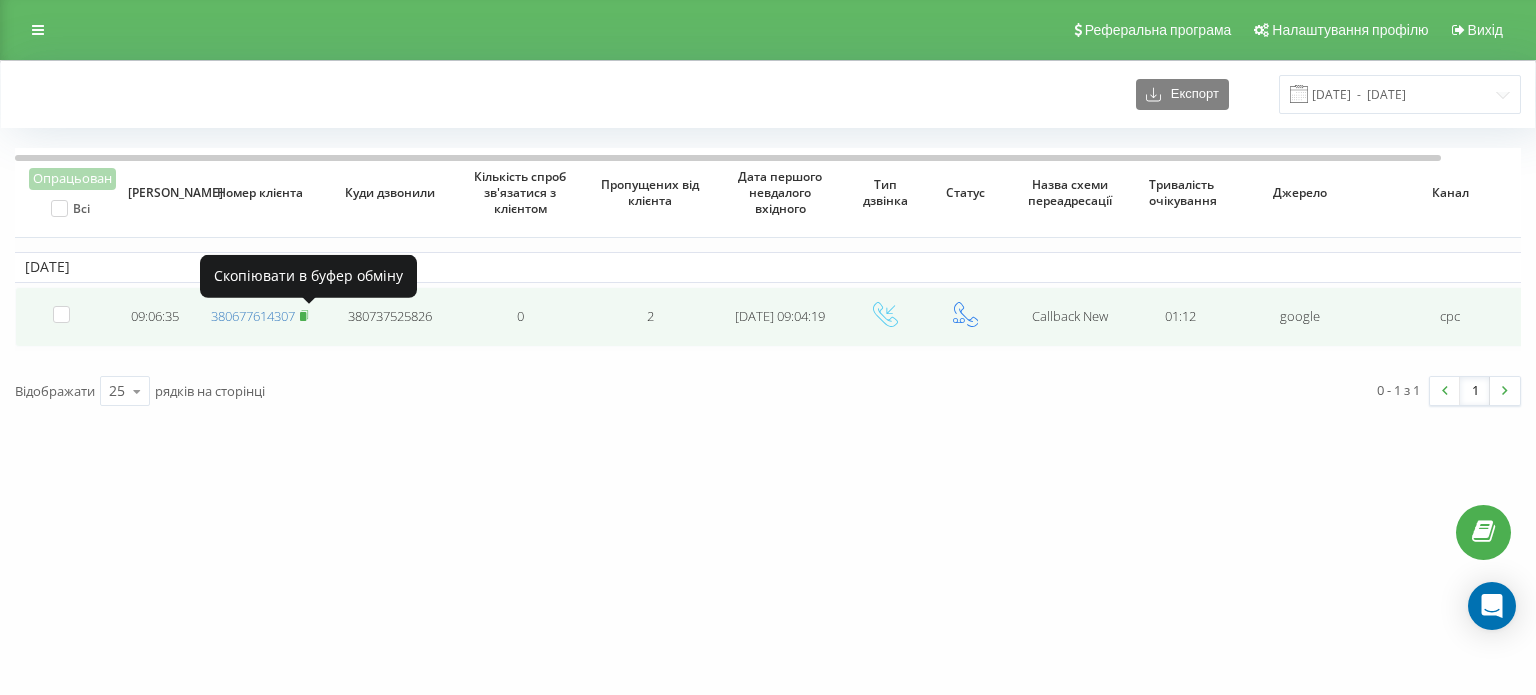 click 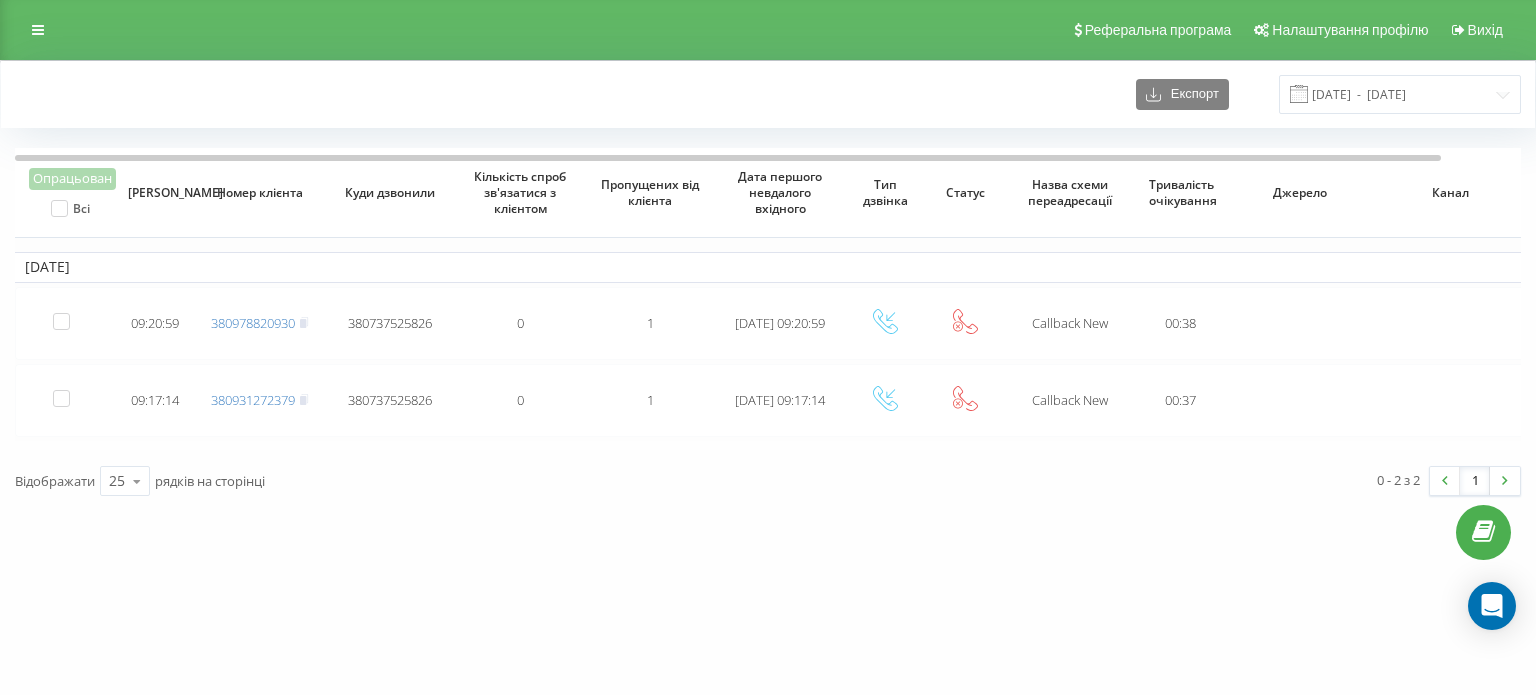 scroll, scrollTop: 0, scrollLeft: 0, axis: both 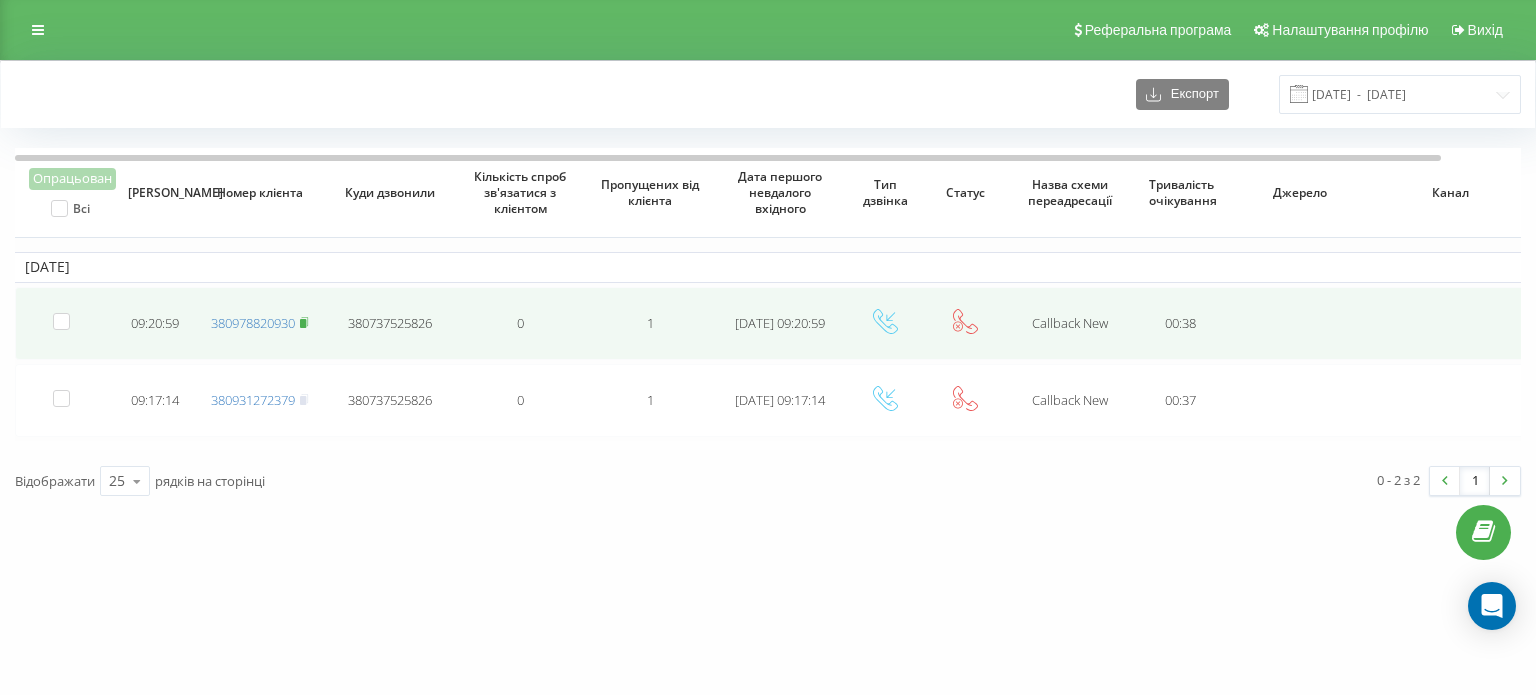 click 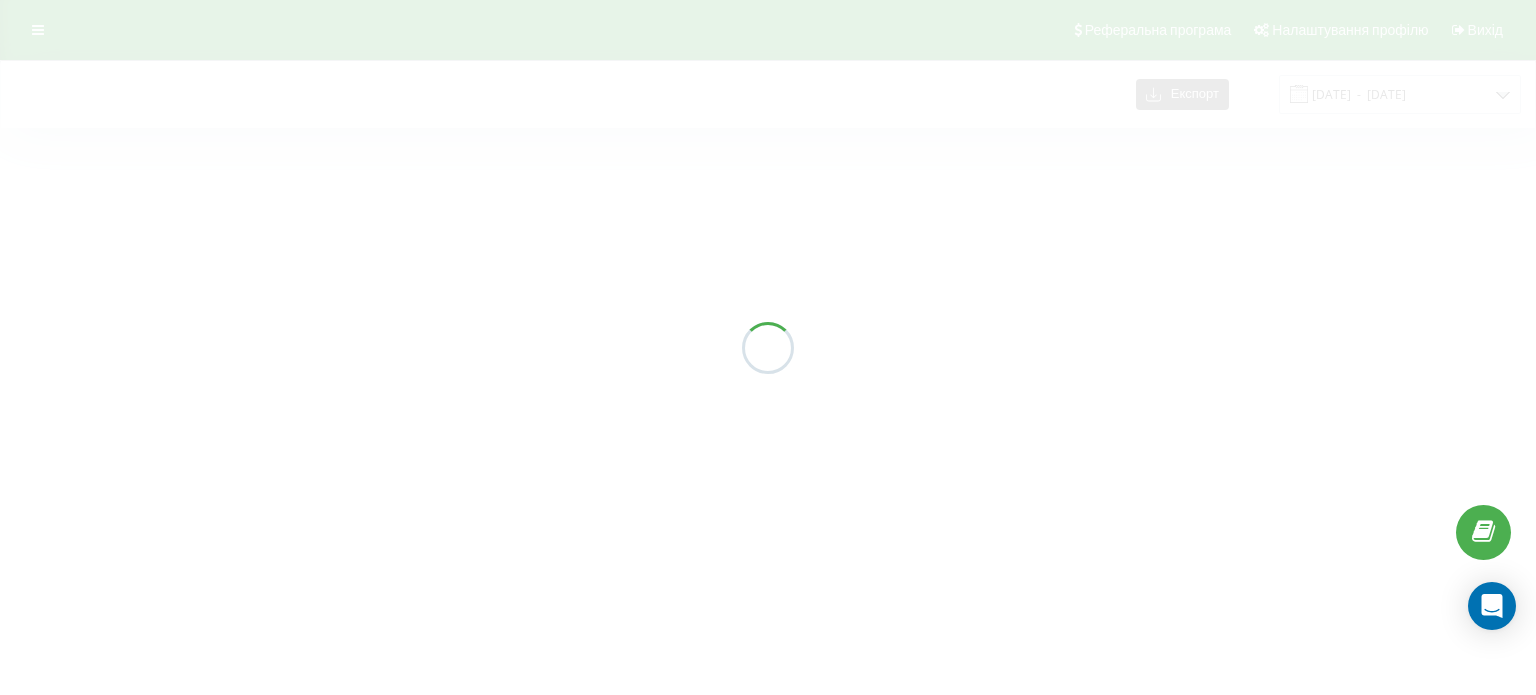 scroll, scrollTop: 0, scrollLeft: 0, axis: both 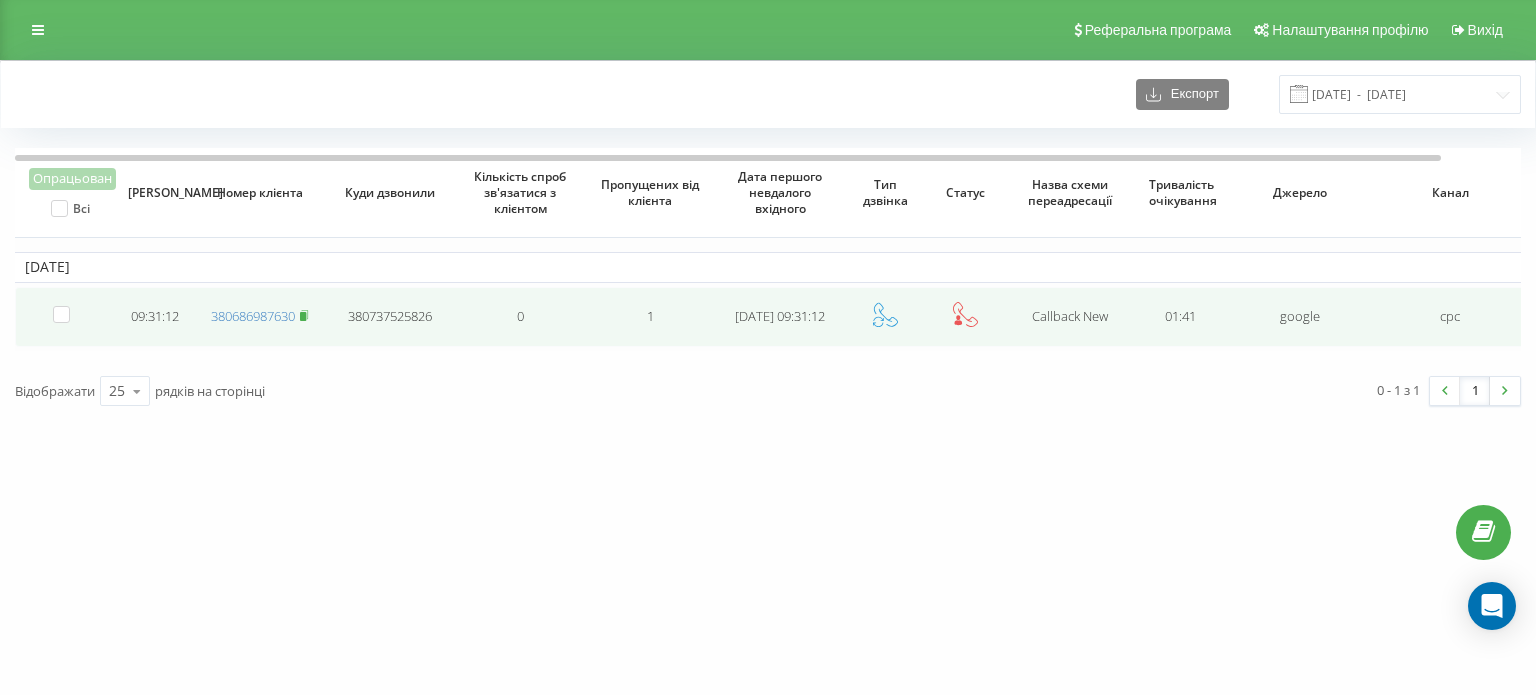 click 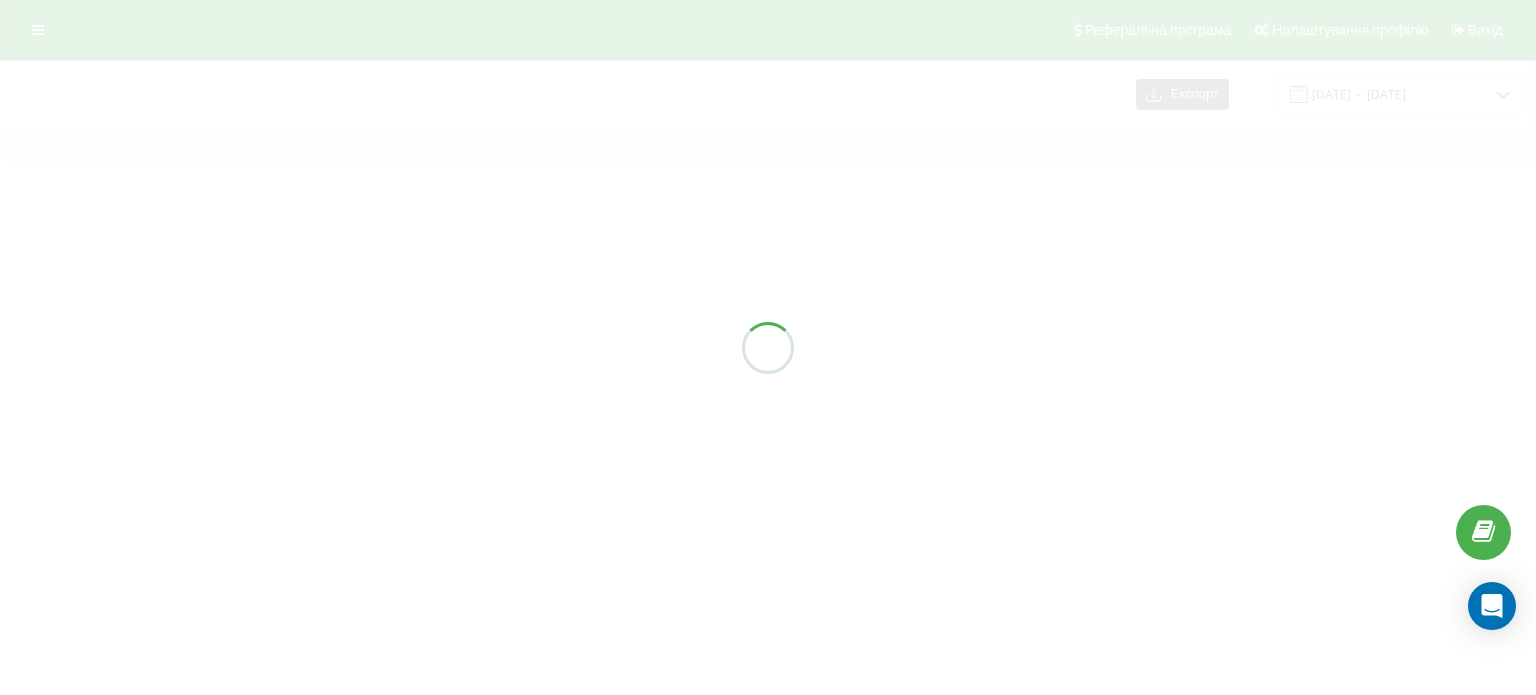 scroll, scrollTop: 0, scrollLeft: 0, axis: both 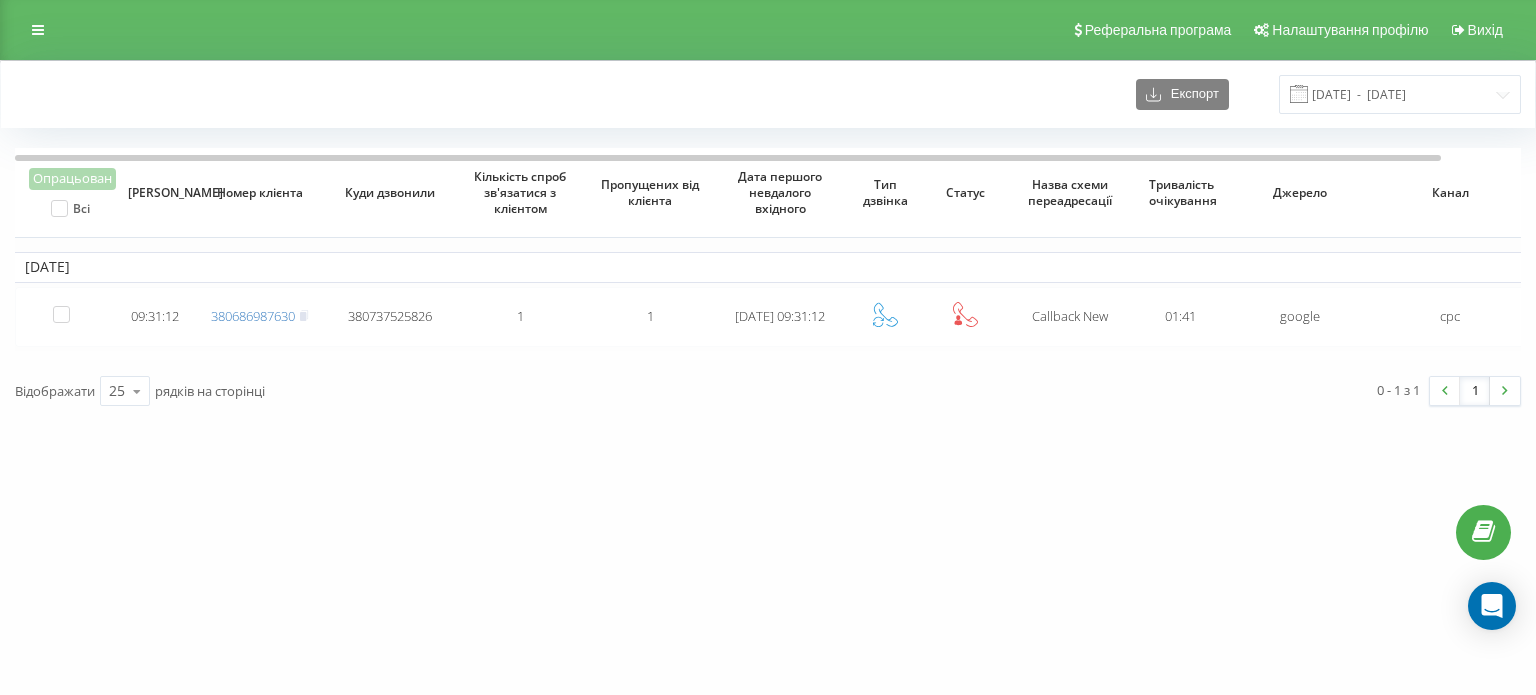 click on "[DOMAIN_NAME] Проекти [DOMAIN_NAME] Центр звернень Журнал дзвінків Журнал повідомлень Звіт про пропущені необроблені дзвінки Дзвінки в реальному часі NEW Аналiтика Реферальна програма Налаштування профілю Вихід Експорт [DATE]  -  [DATE] Опрацьован Всі Дата дзвінка Номер клієнта Куди дзвонили Кількість спроб зв'язатися з клієнтом Пропущених від клієнта Дата першого невдалого вхідного Тип дзвінка Статус Назва схеми переадресації Тривалість очікування [PERSON_NAME] розмови [DATE]  09:31:12 380686987630   380737525826     1     1     [DATE] 09:31:12           Сallback New 01:41 google cpc 25 10 25 50" at bounding box center [768, 347] 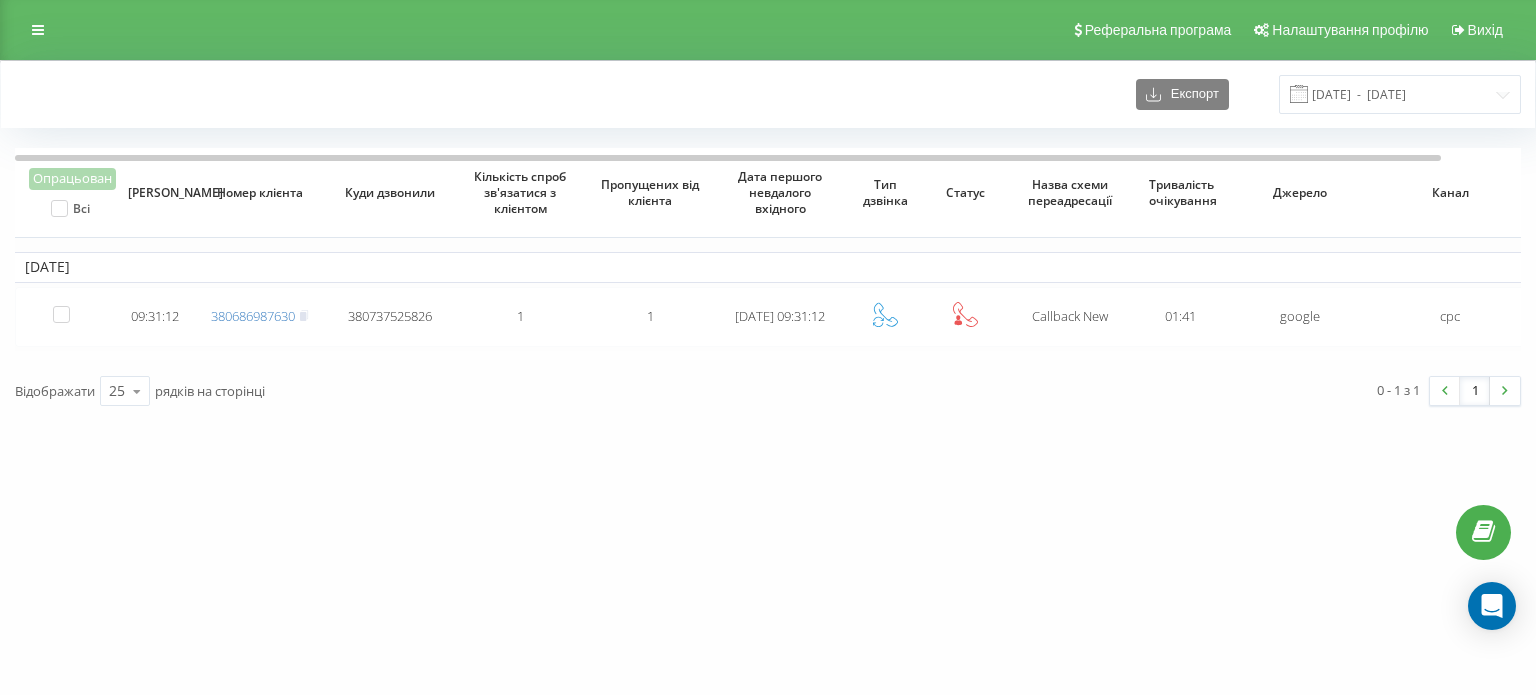 drag, startPoint x: 1064, startPoint y: 610, endPoint x: 516, endPoint y: 1, distance: 819.2588 